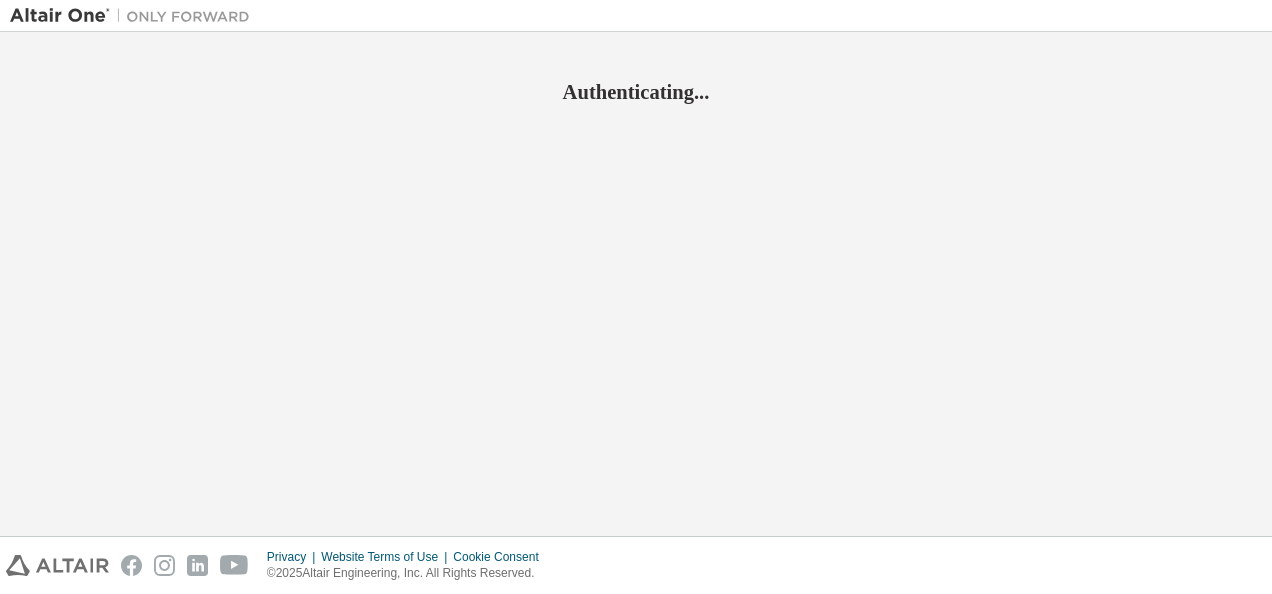 scroll, scrollTop: 0, scrollLeft: 0, axis: both 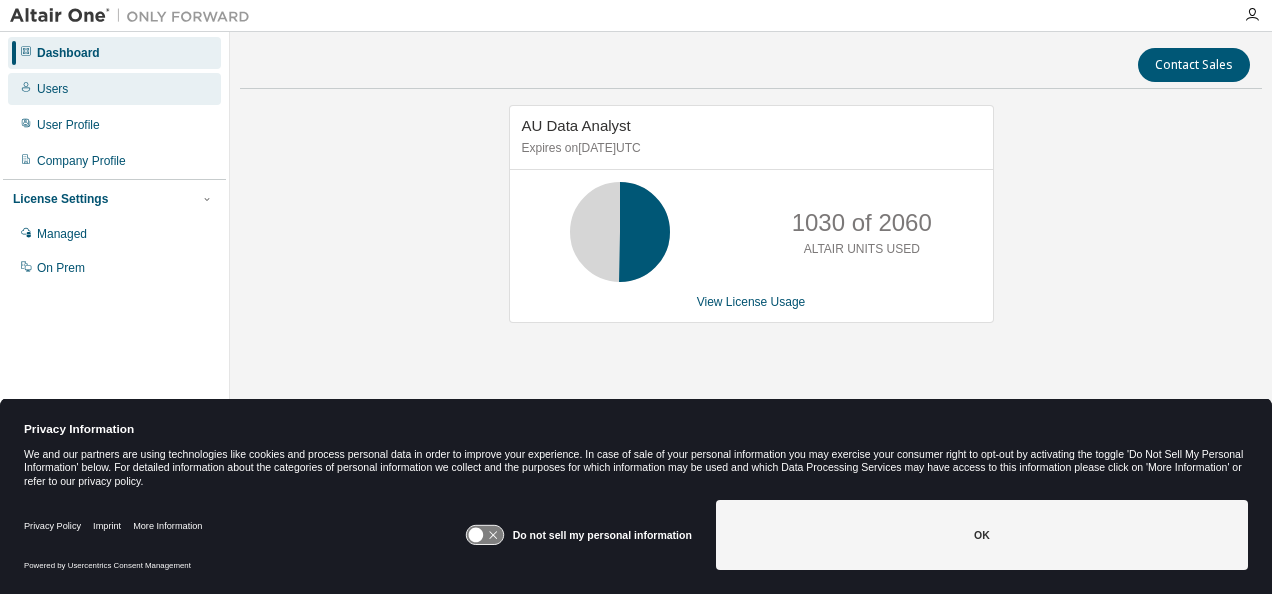 click on "Users" at bounding box center (52, 89) 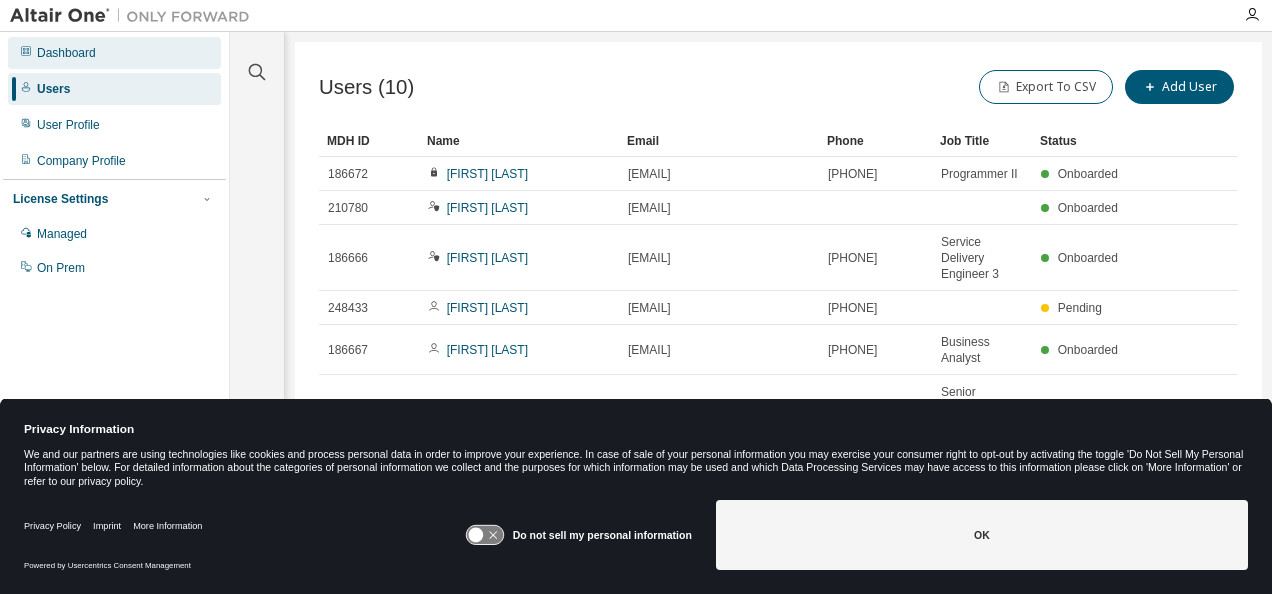 click on "Dashboard" at bounding box center (66, 53) 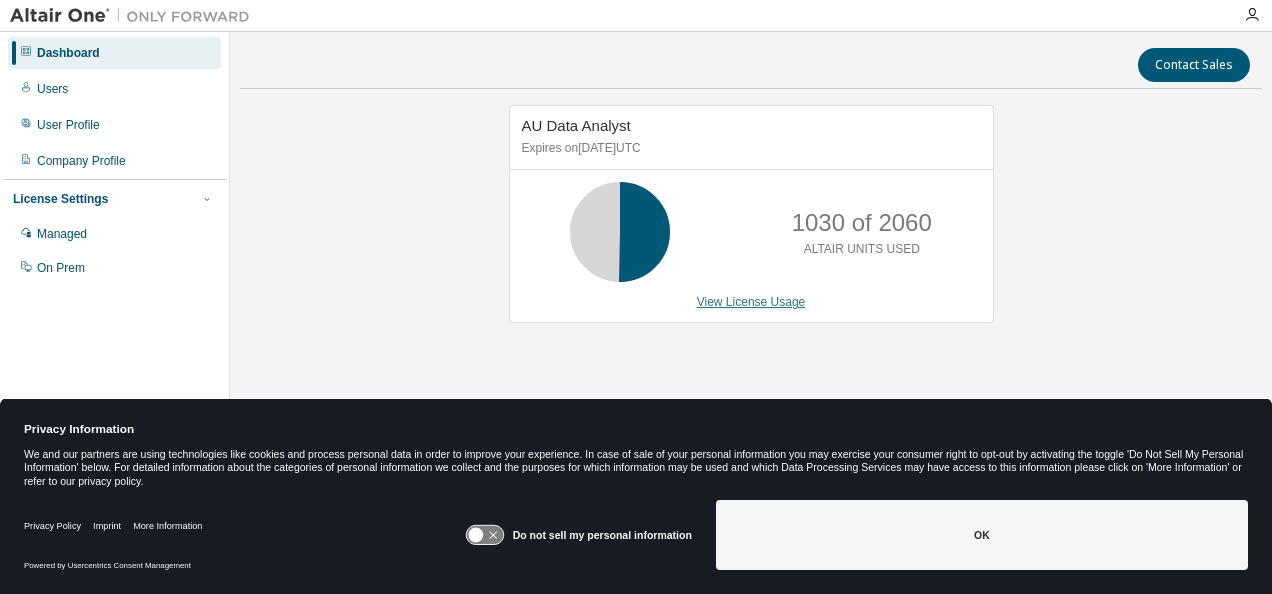 click on "View License Usage" at bounding box center [751, 302] 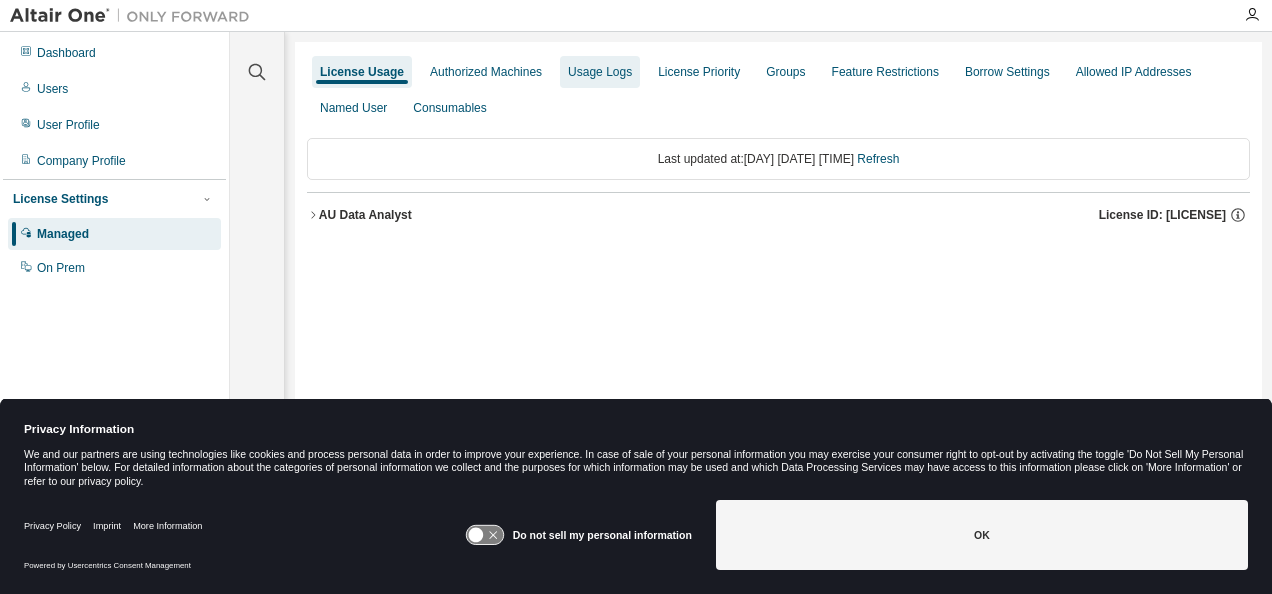 click on "Usage Logs" at bounding box center [600, 72] 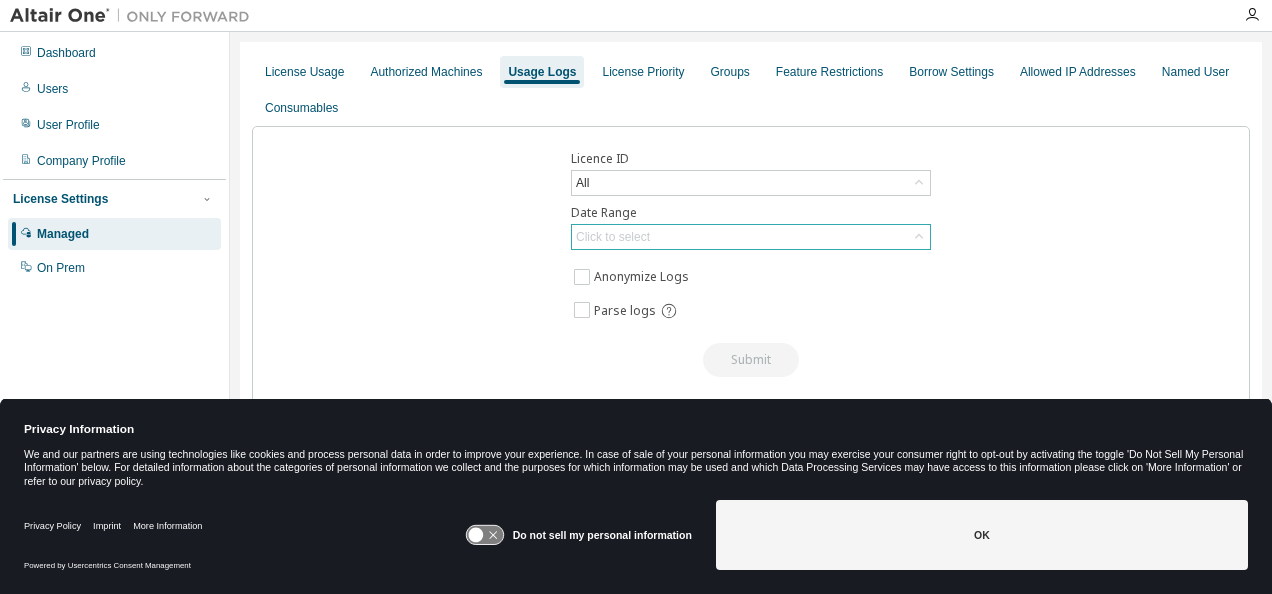 click 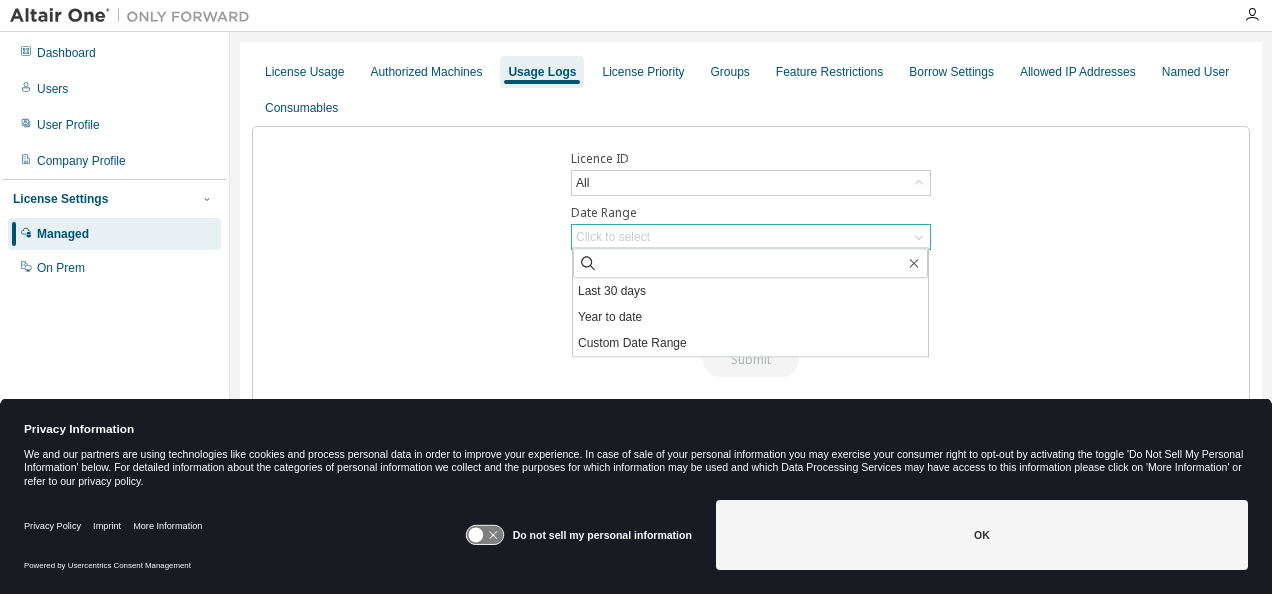 click on "Licence ID All Date Range Click to select Last 30 days Year to date Custom Date Range Anonymize Logs Parse logs Submit Download Transactional Log Parser   (md5)" at bounding box center [751, 281] 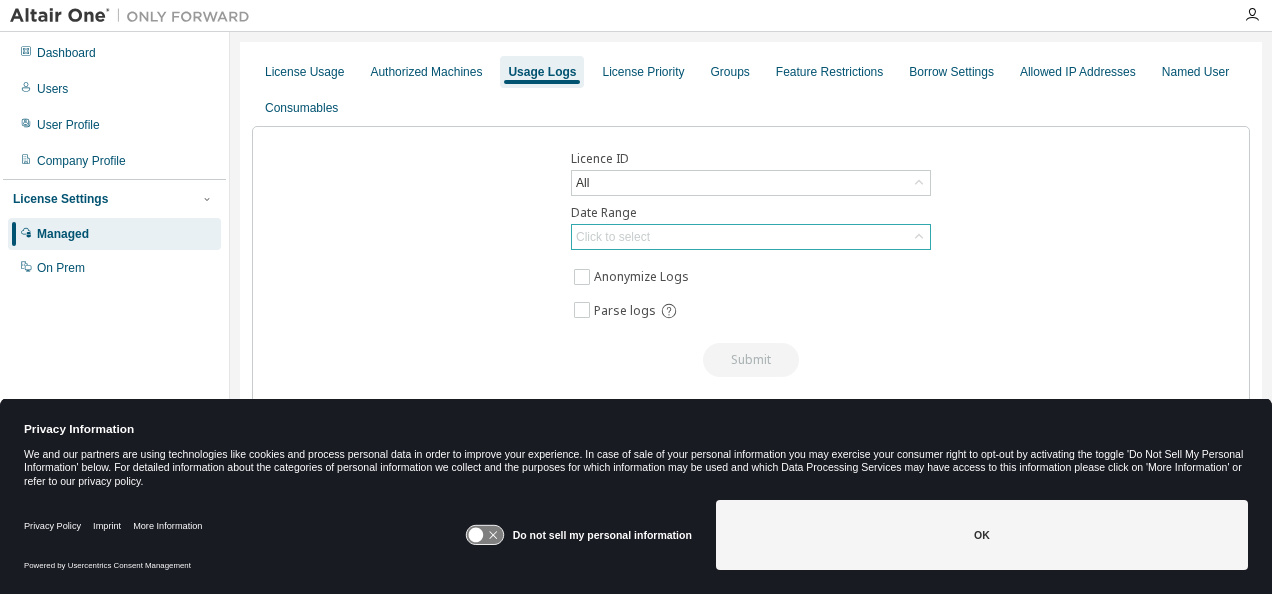 click on "Licence ID All Date Range Click to select Anonymize Logs Parse logs Submit Download Transactional Log Parser   (md5)" at bounding box center [751, 281] 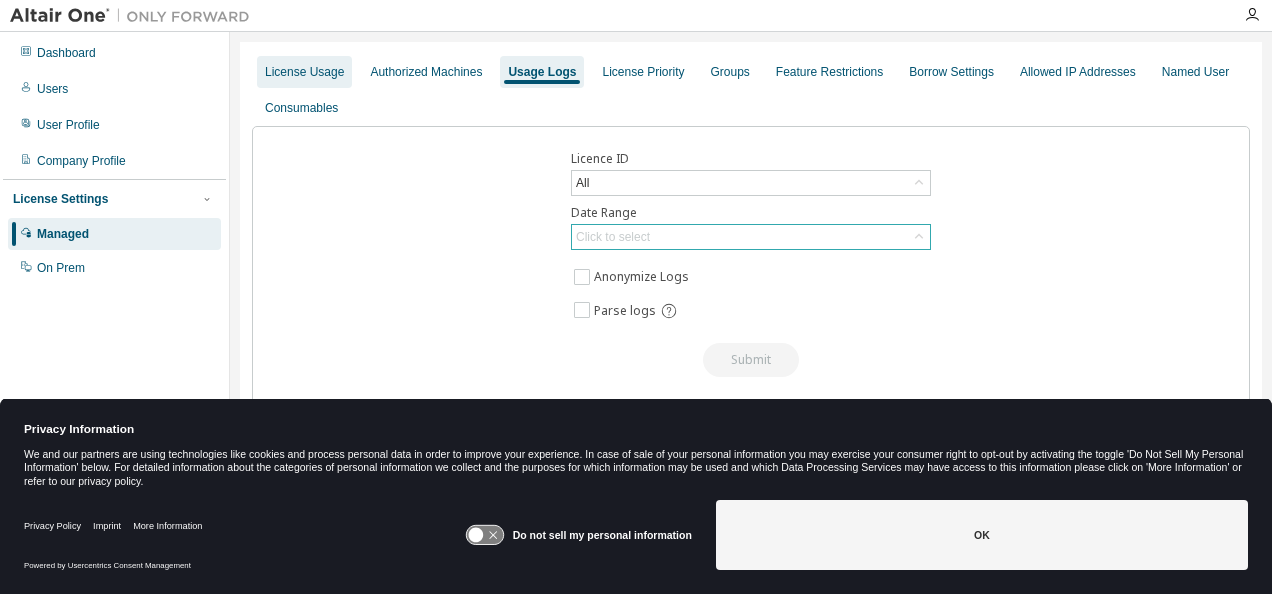 click on "License Usage" at bounding box center [304, 72] 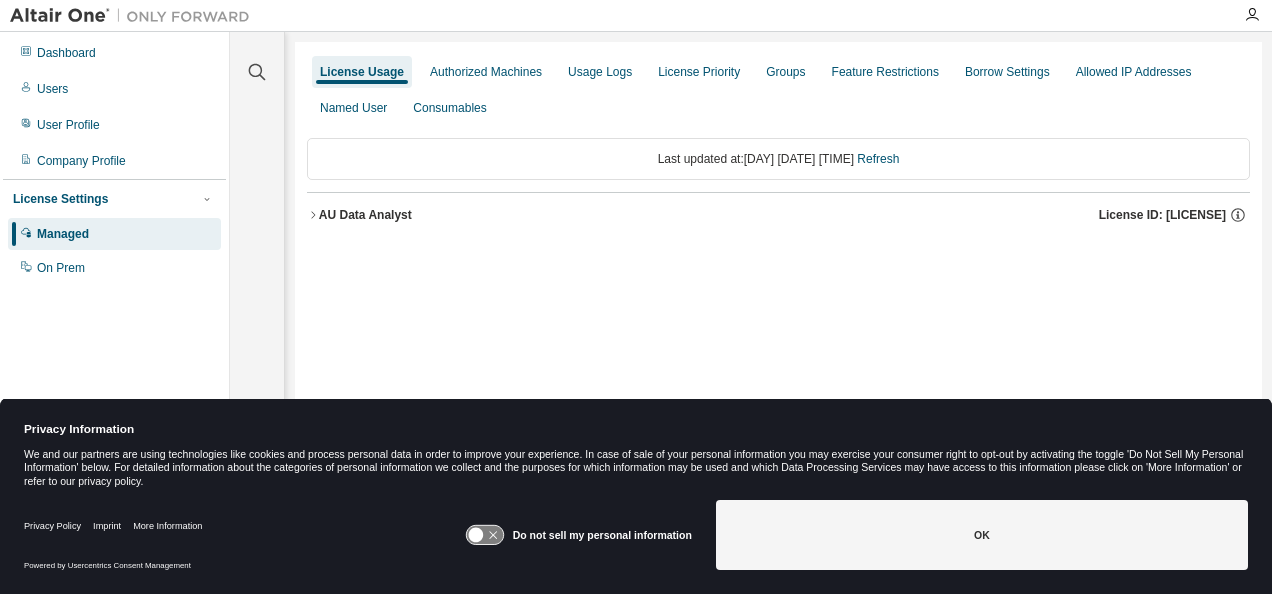 click 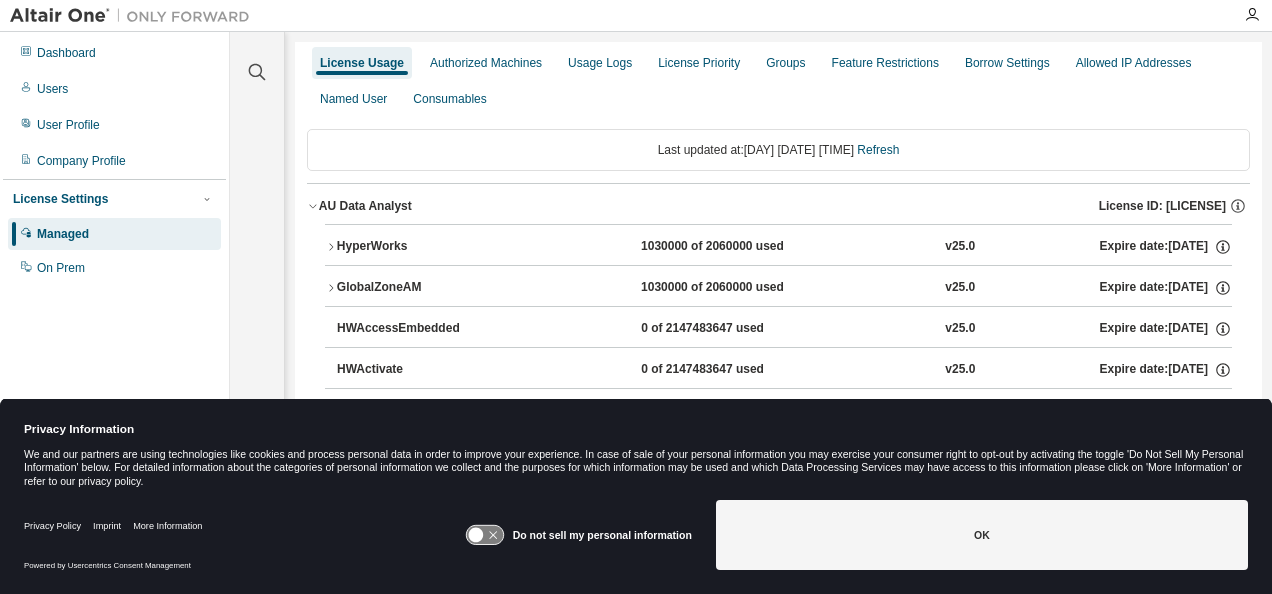 scroll, scrollTop: 0, scrollLeft: 0, axis: both 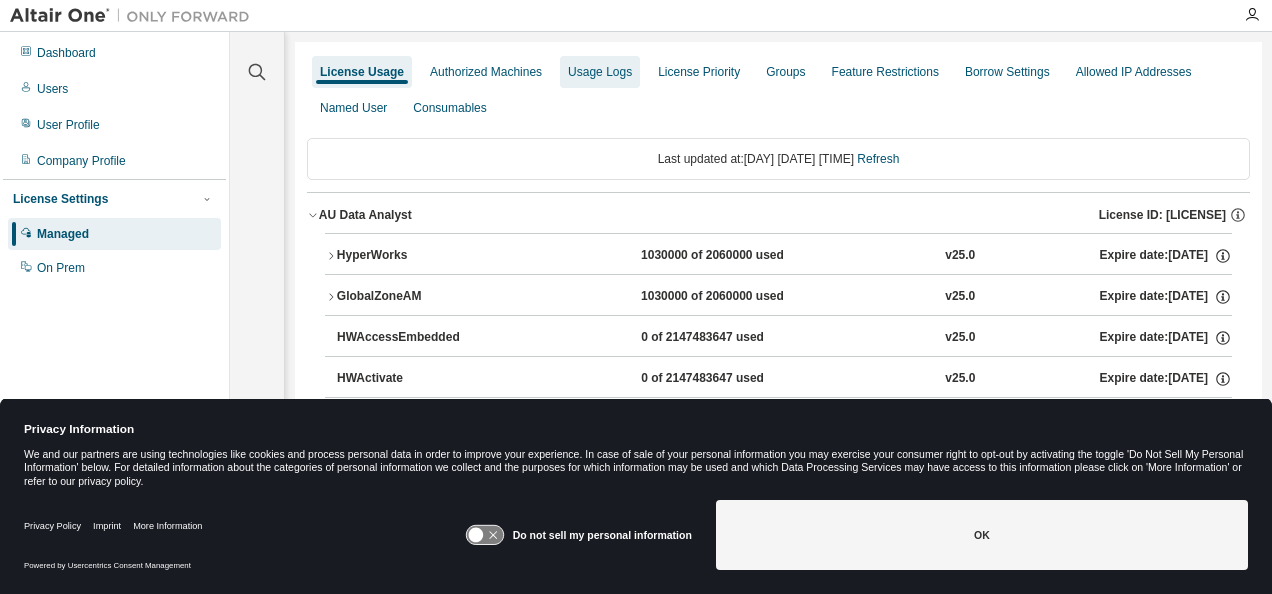 click on "Usage Logs" at bounding box center (600, 72) 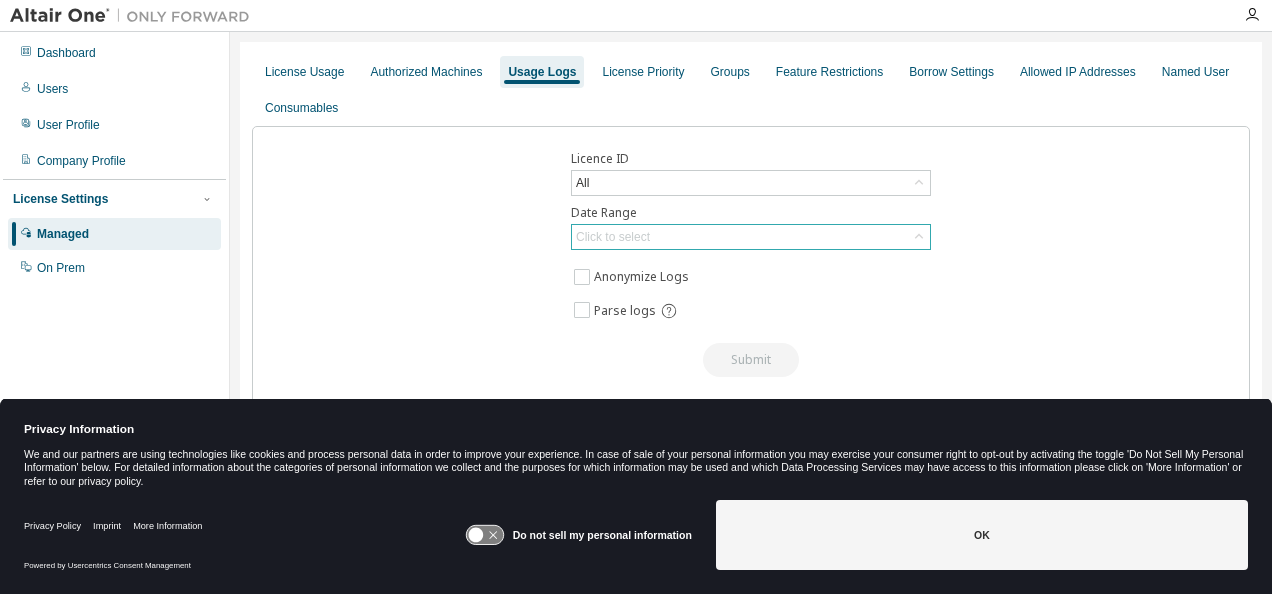 click on "Click to select" at bounding box center [751, 237] 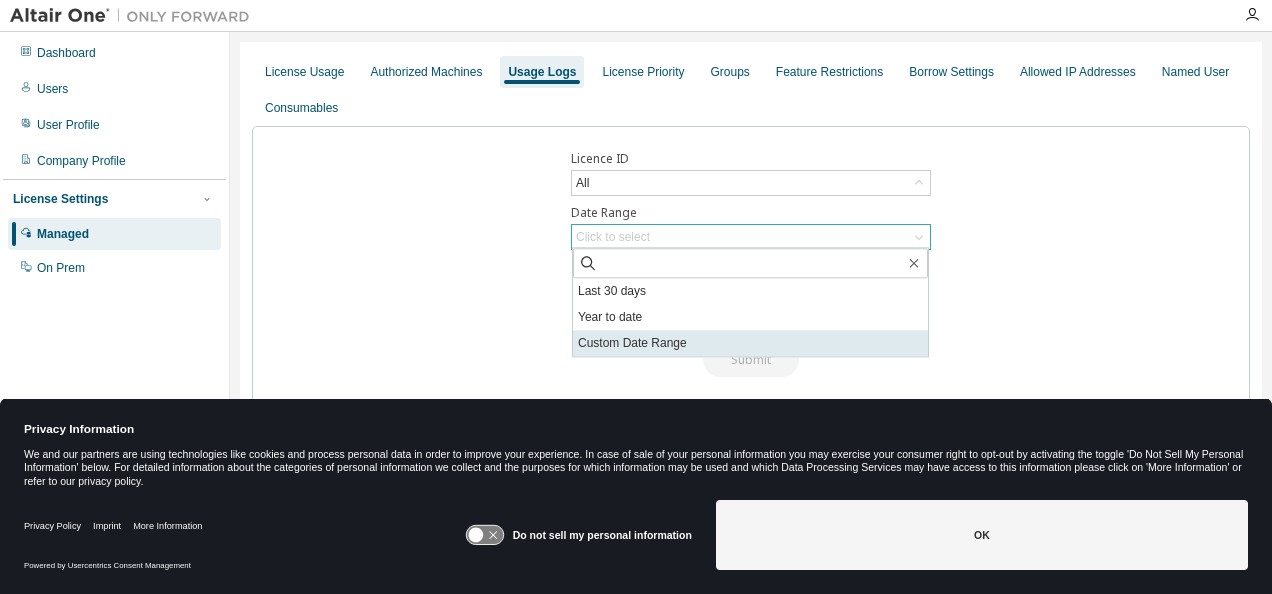 click on "Custom Date Range" at bounding box center [750, 343] 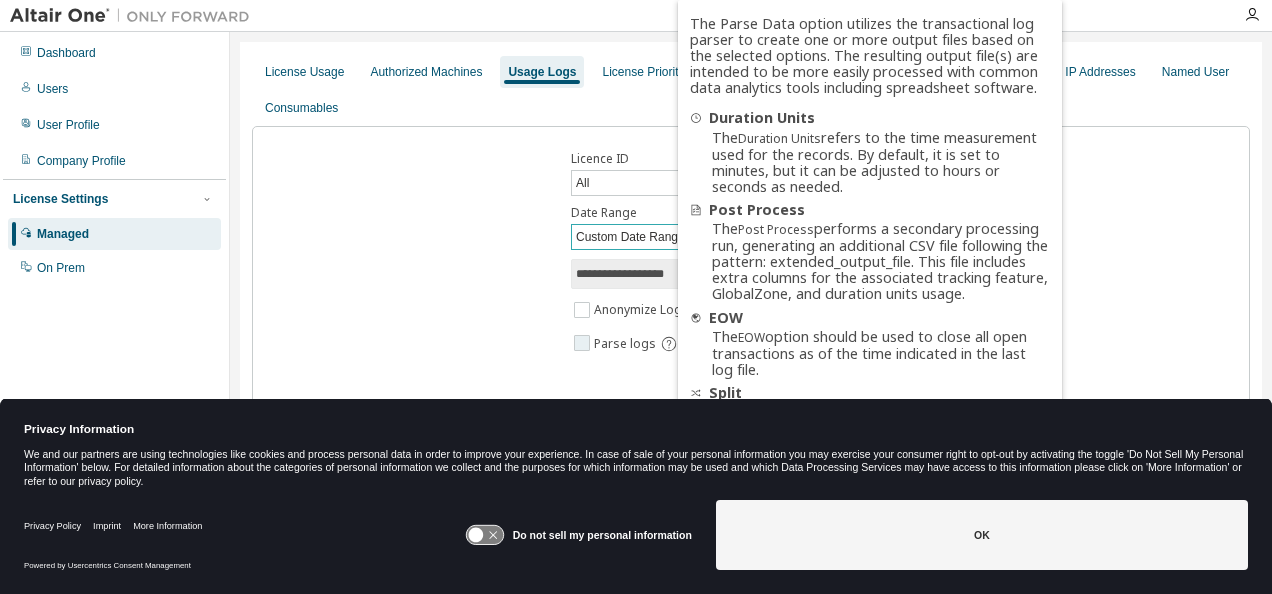click 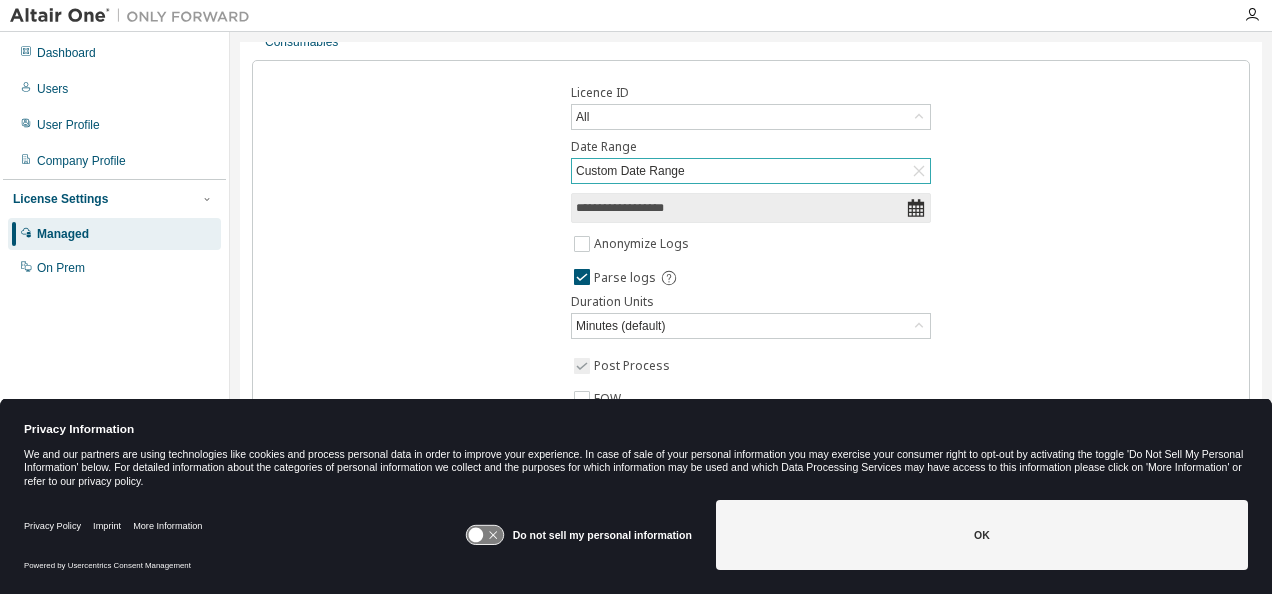 scroll, scrollTop: 38, scrollLeft: 0, axis: vertical 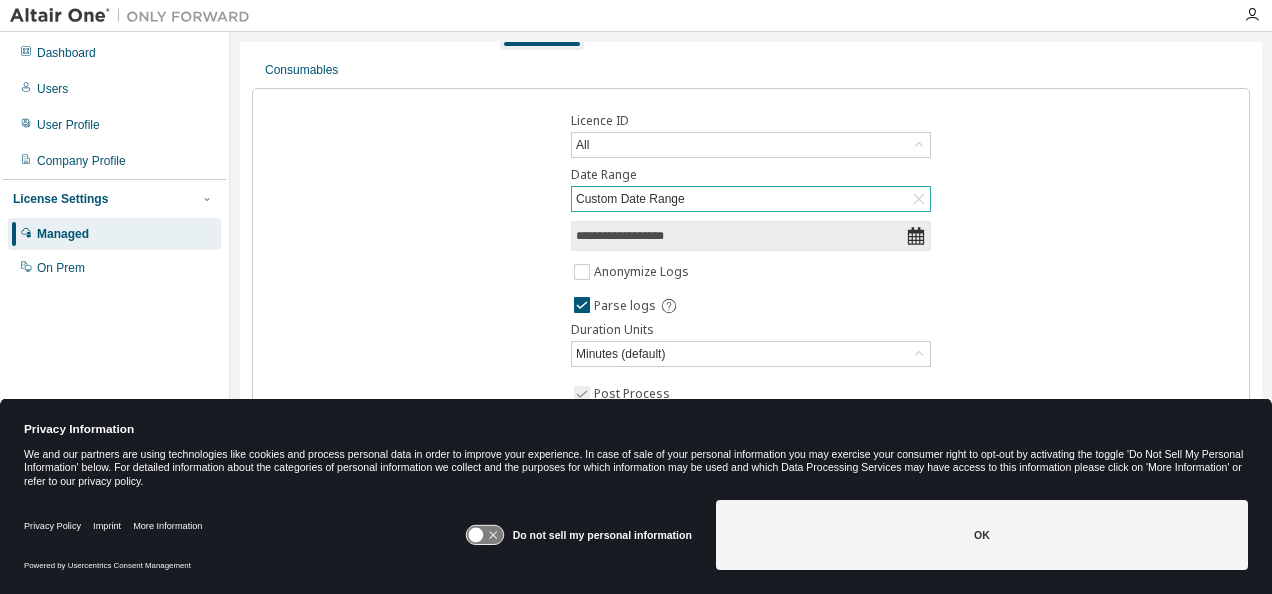 click 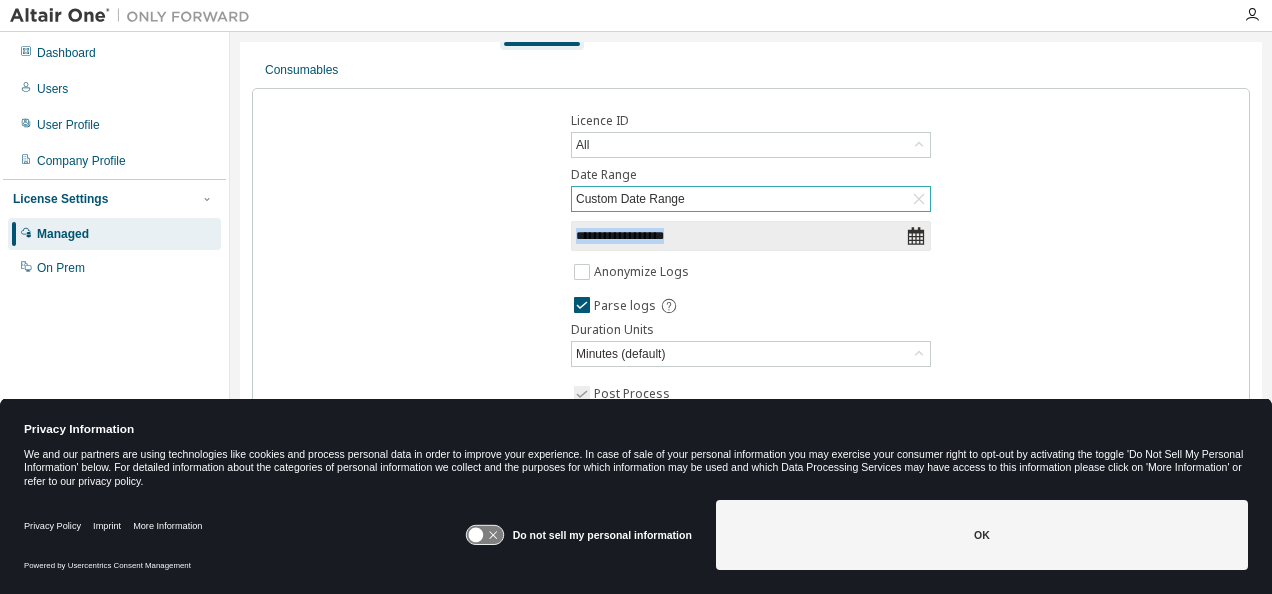 click 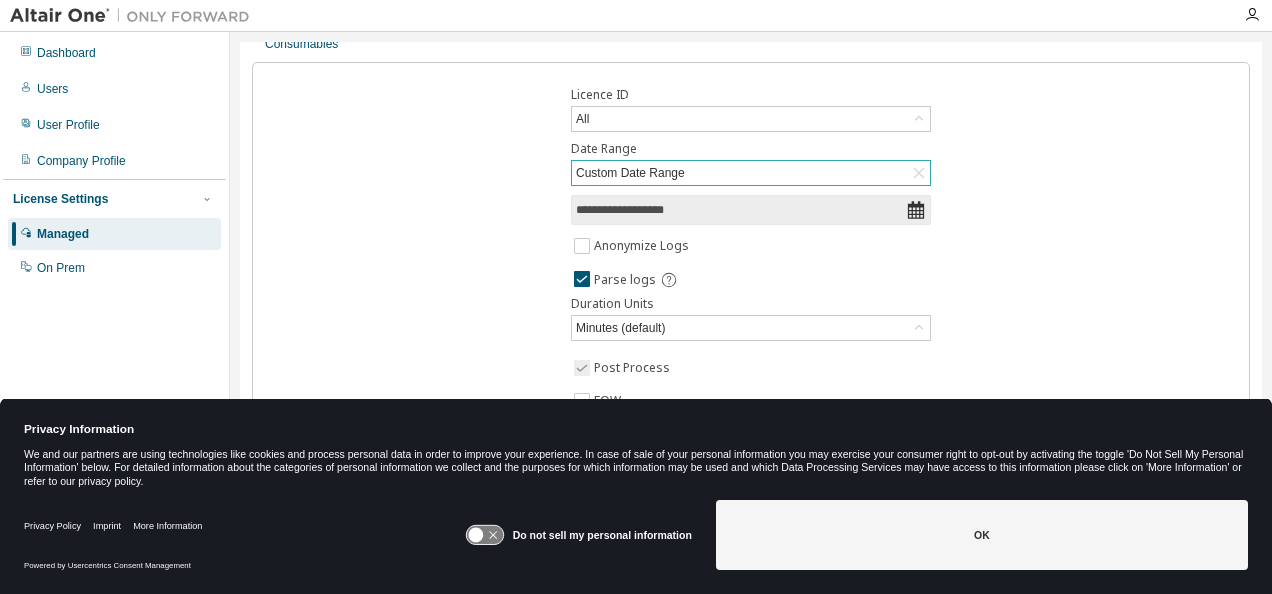 scroll, scrollTop: 38, scrollLeft: 0, axis: vertical 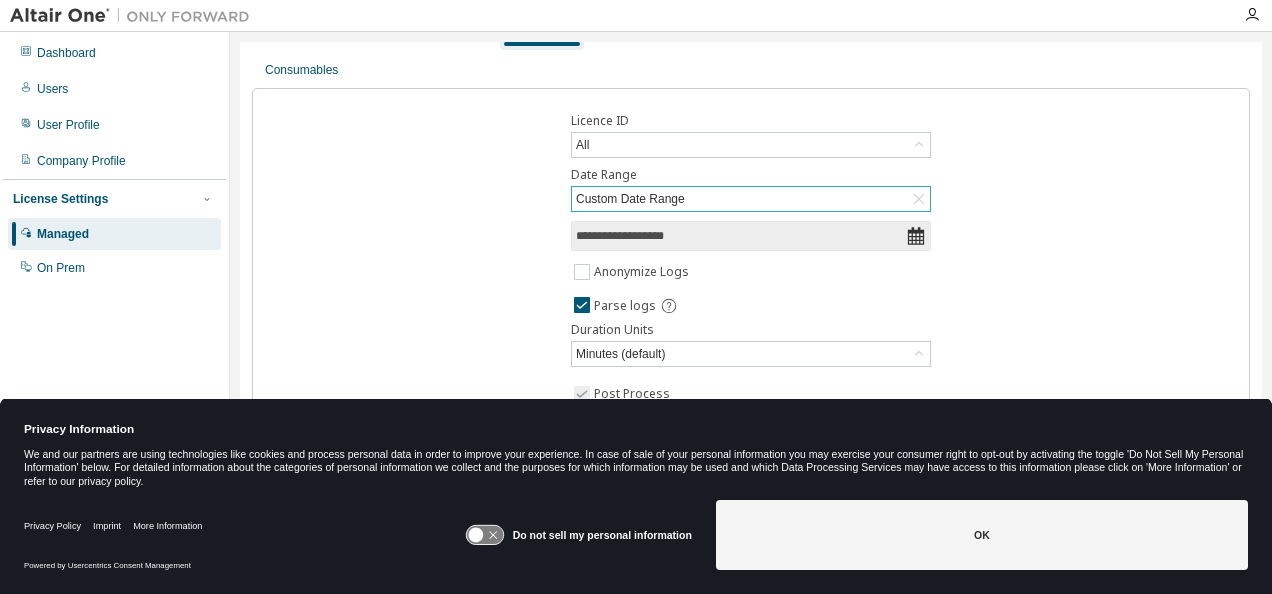 click on "**********" at bounding box center (741, 236) 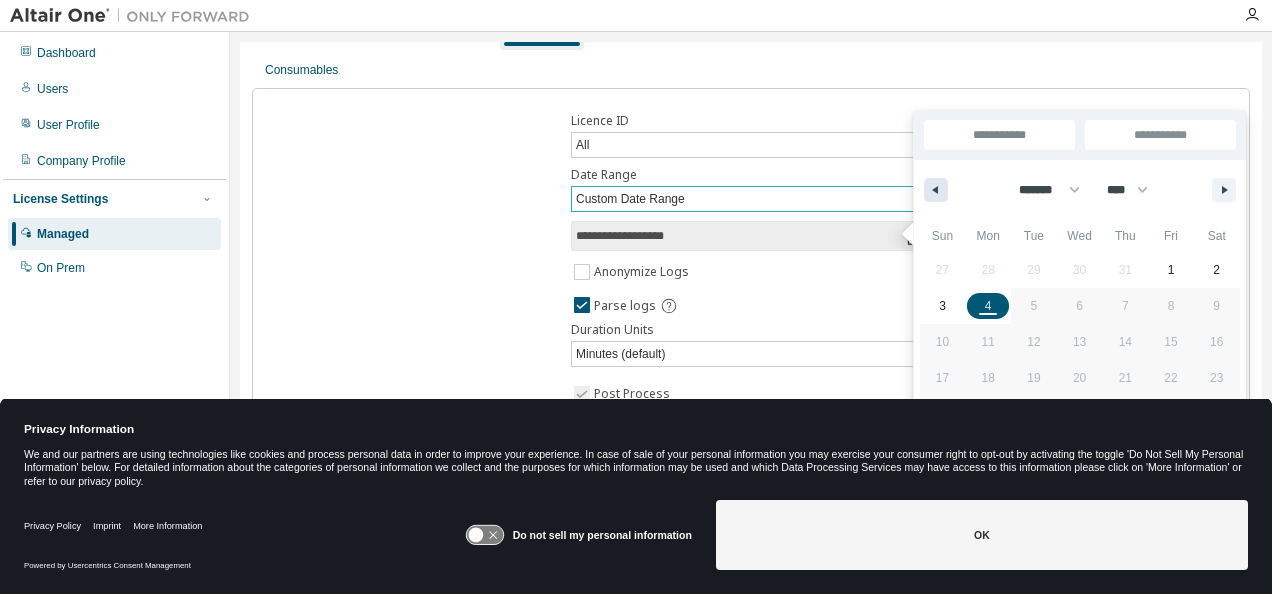 click at bounding box center (936, 190) 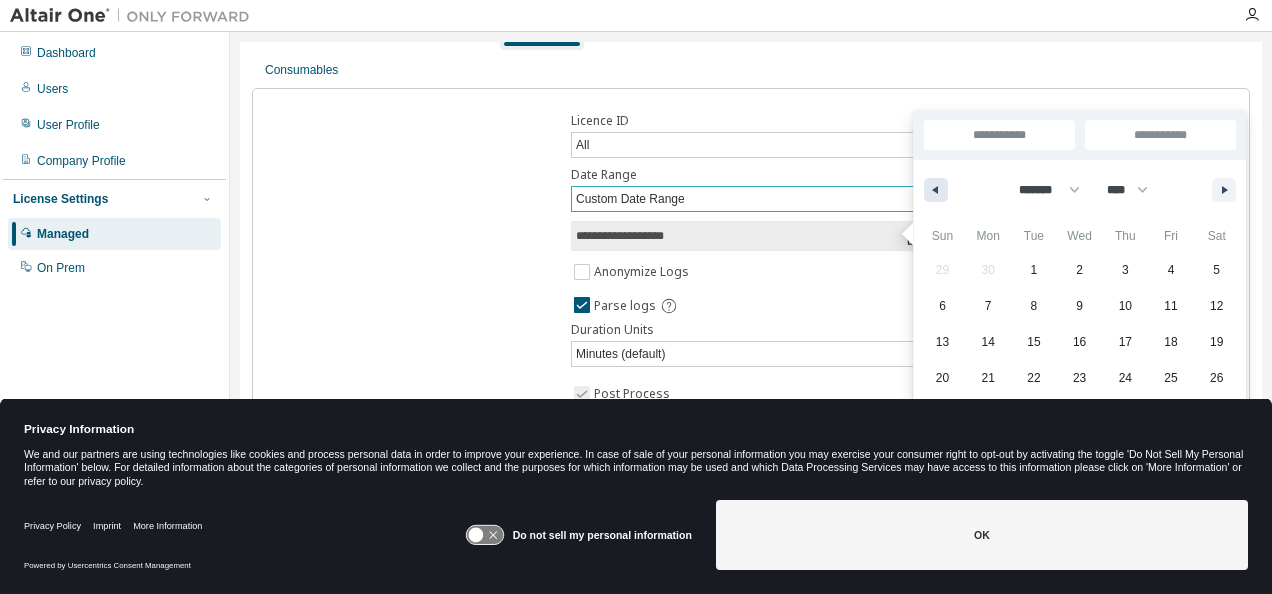 click at bounding box center [936, 190] 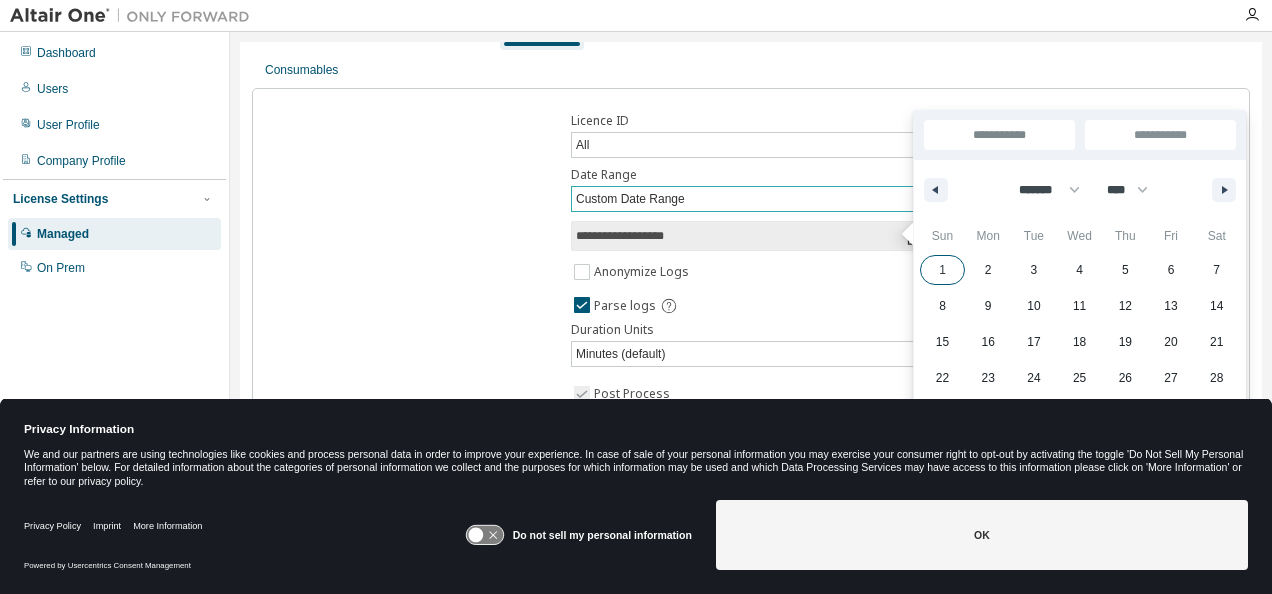click on "1" at bounding box center (943, 270) 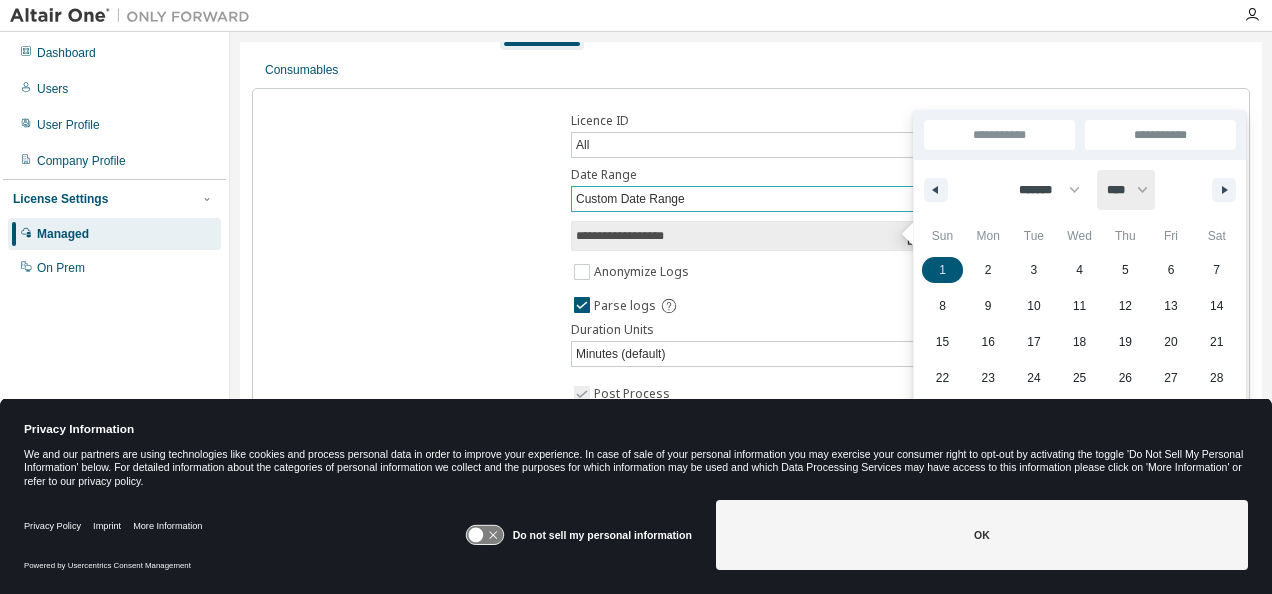 click on "**** **** **** **** **** ****" at bounding box center (1126, 190) 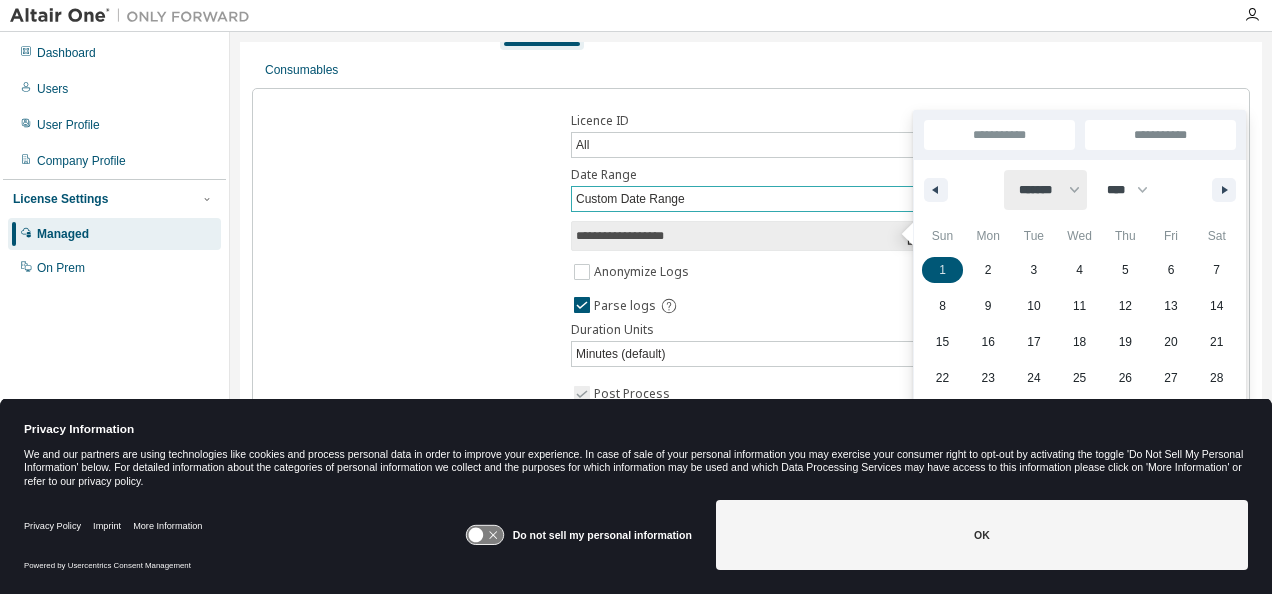 click on "******* ******** ***** ***** *** **** **** ****** ********* ******* ******** ********" at bounding box center (1045, 190) 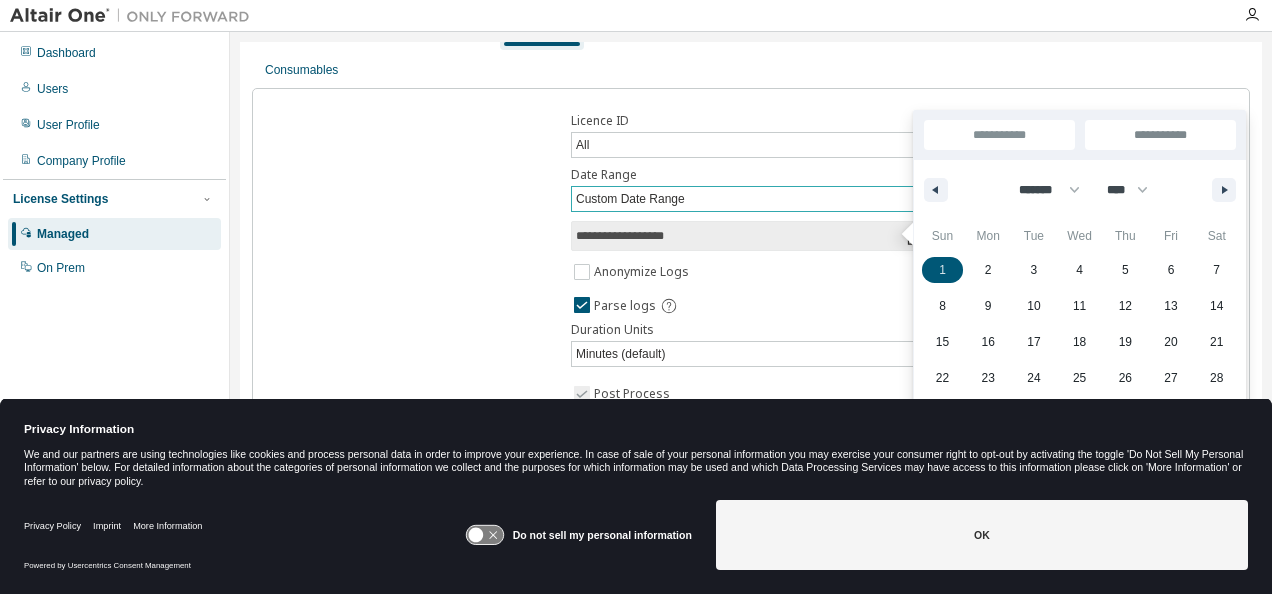 select on "*" 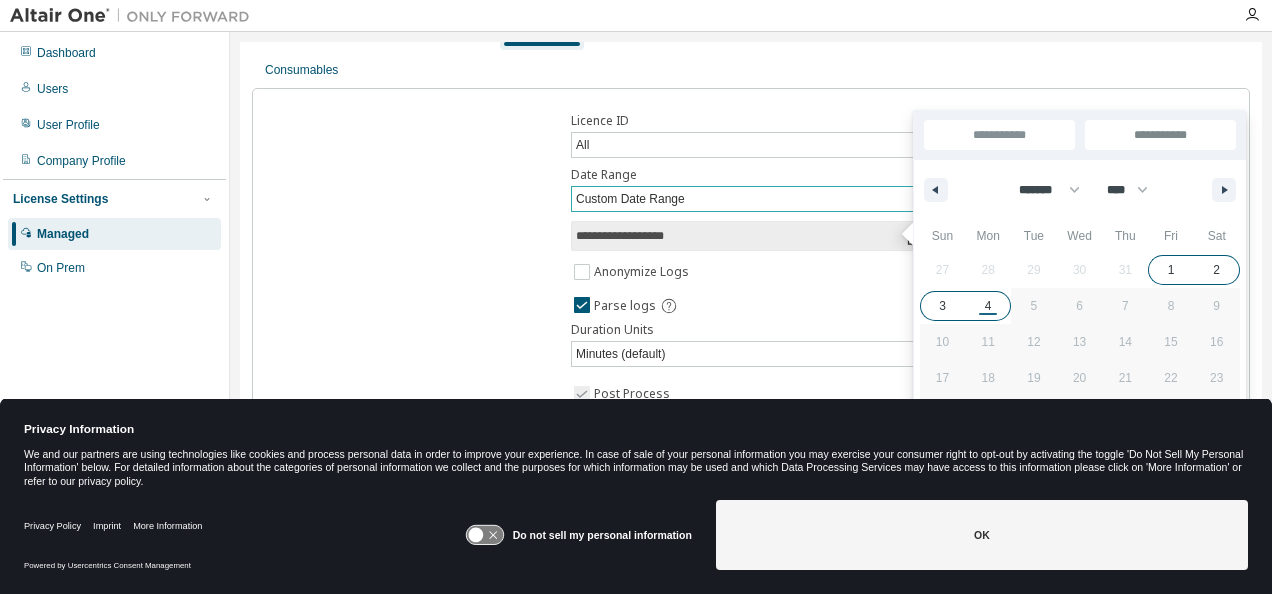 click on "4" at bounding box center (988, 306) 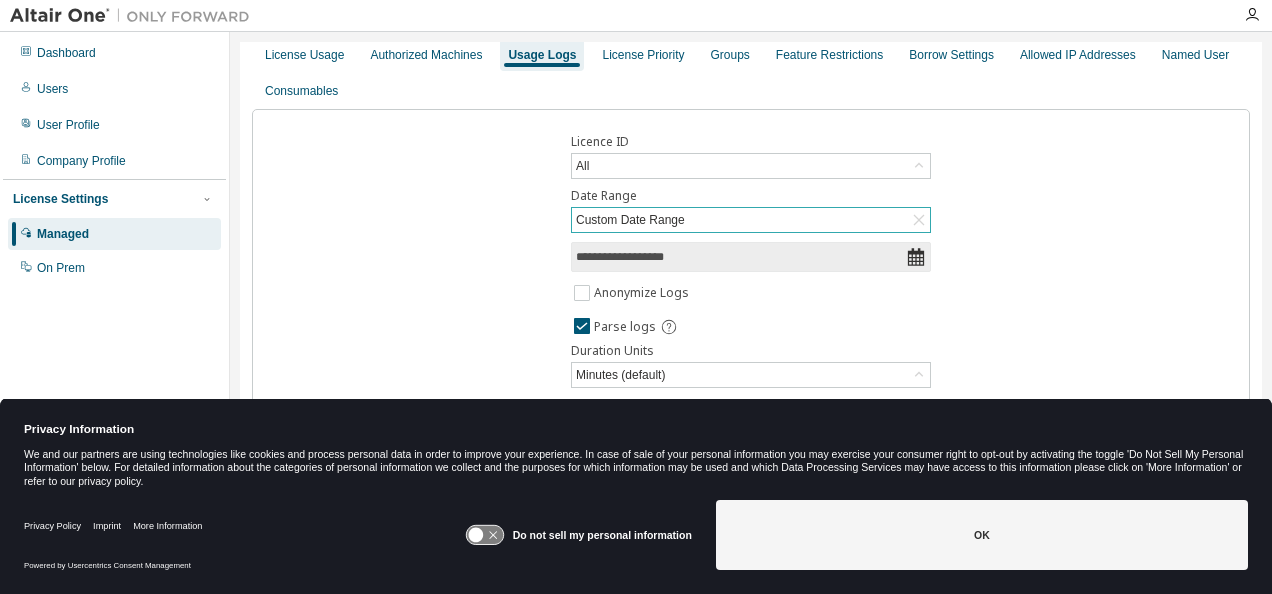 scroll, scrollTop: 0, scrollLeft: 0, axis: both 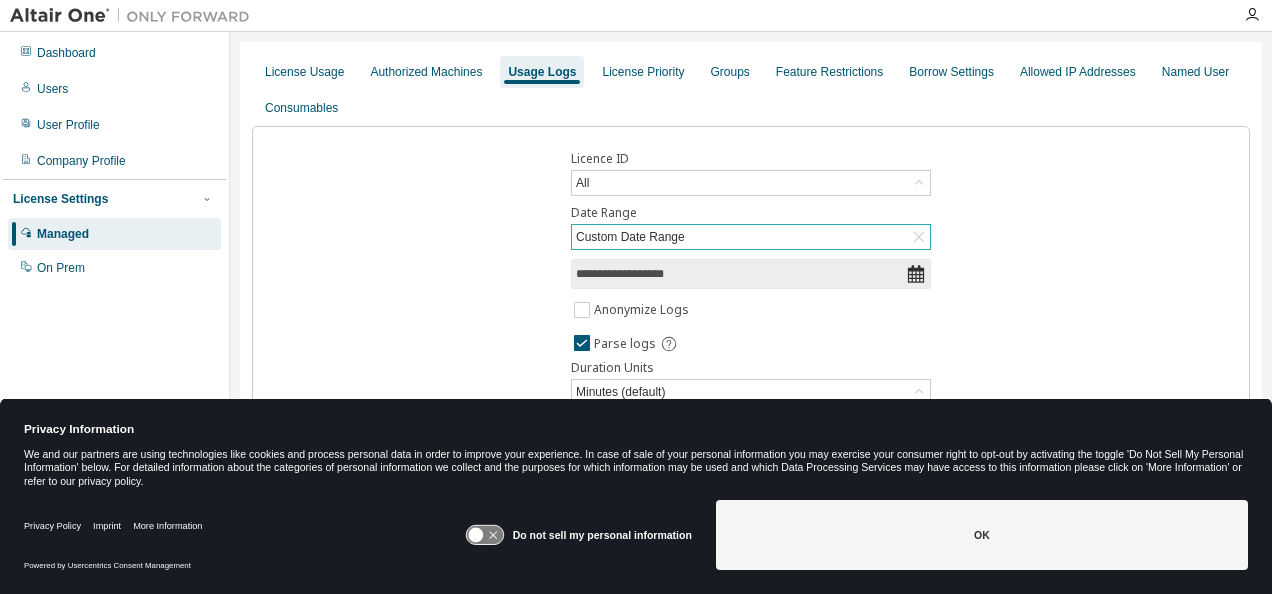 click 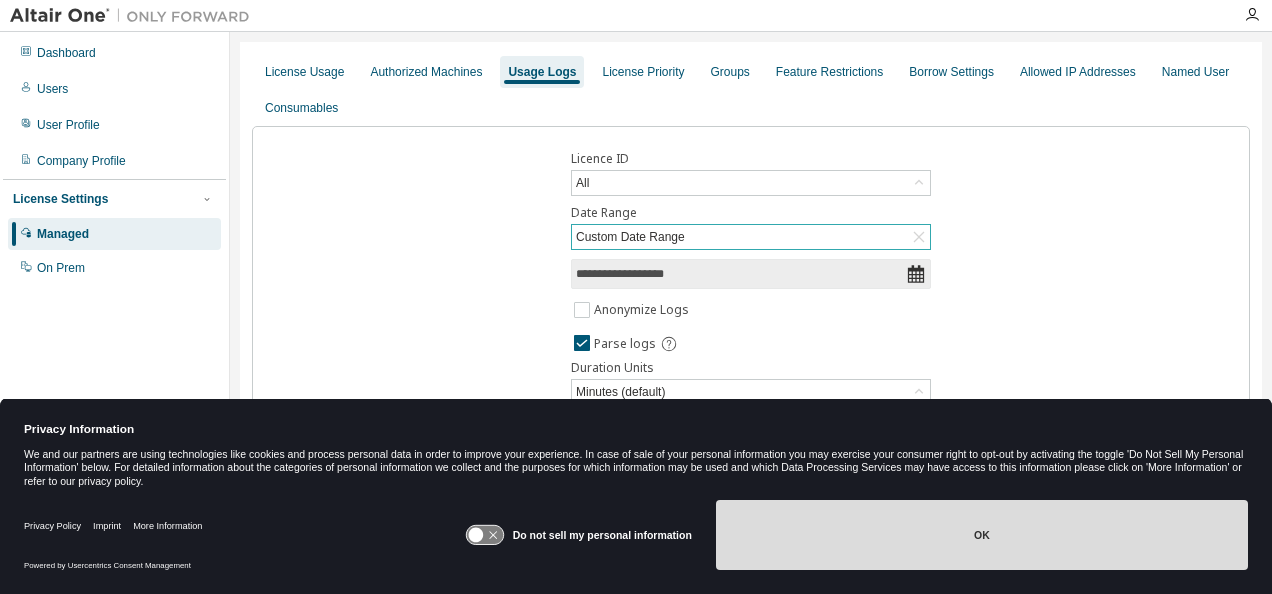 click on "OK" at bounding box center (982, 535) 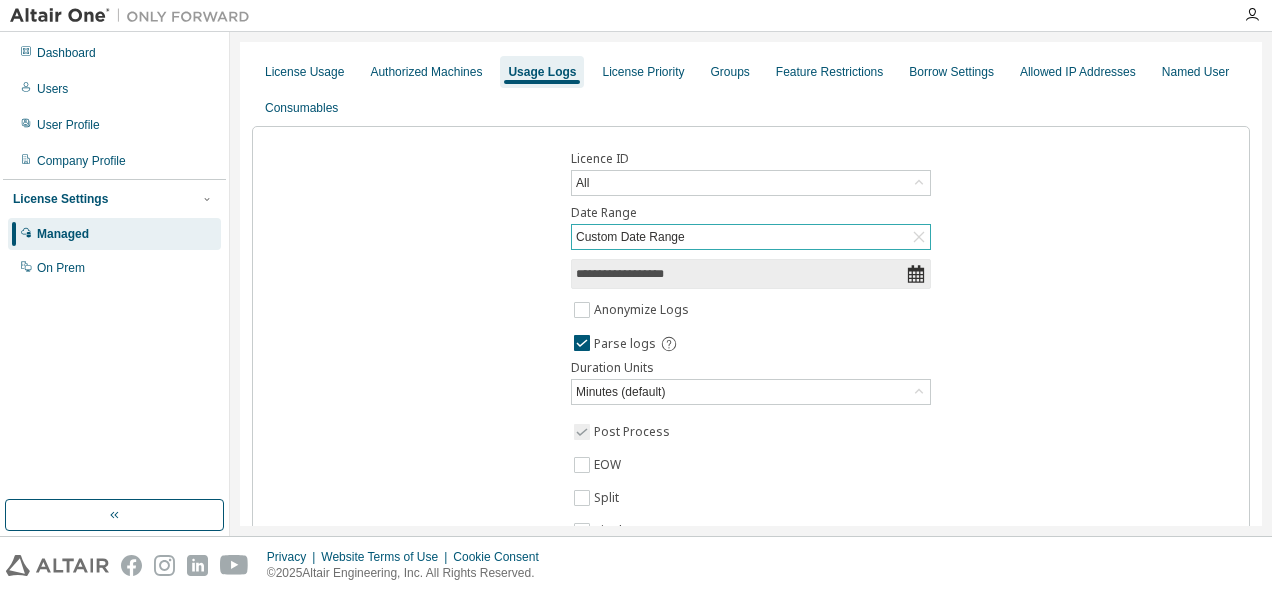 click 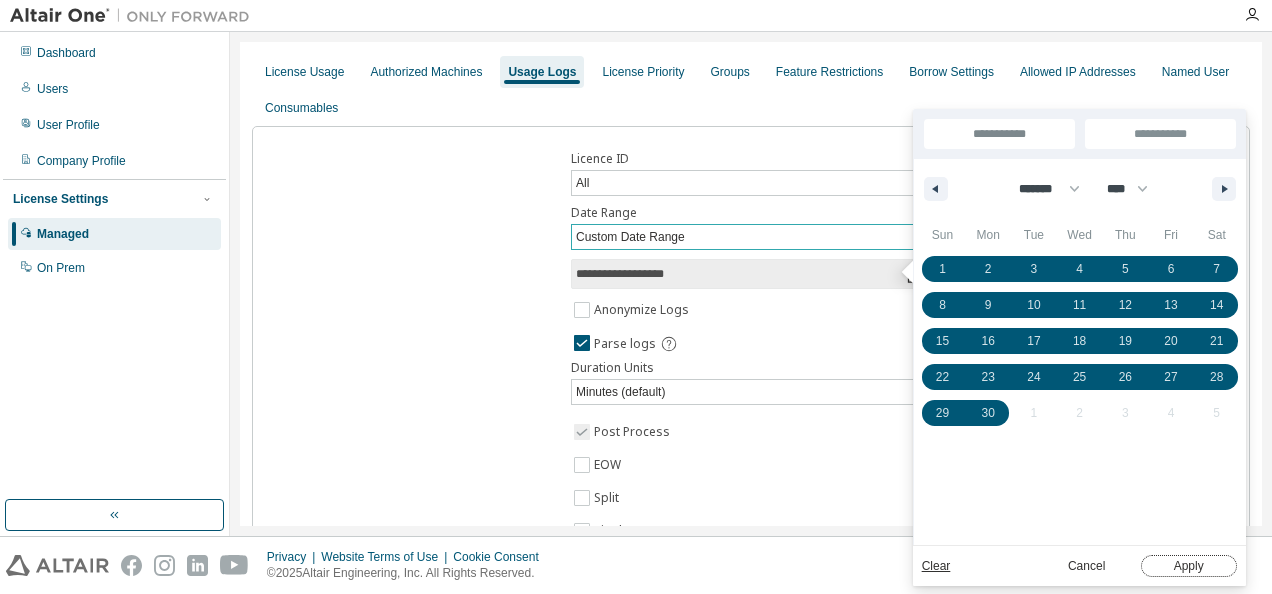 click on "Apply" at bounding box center [1189, 566] 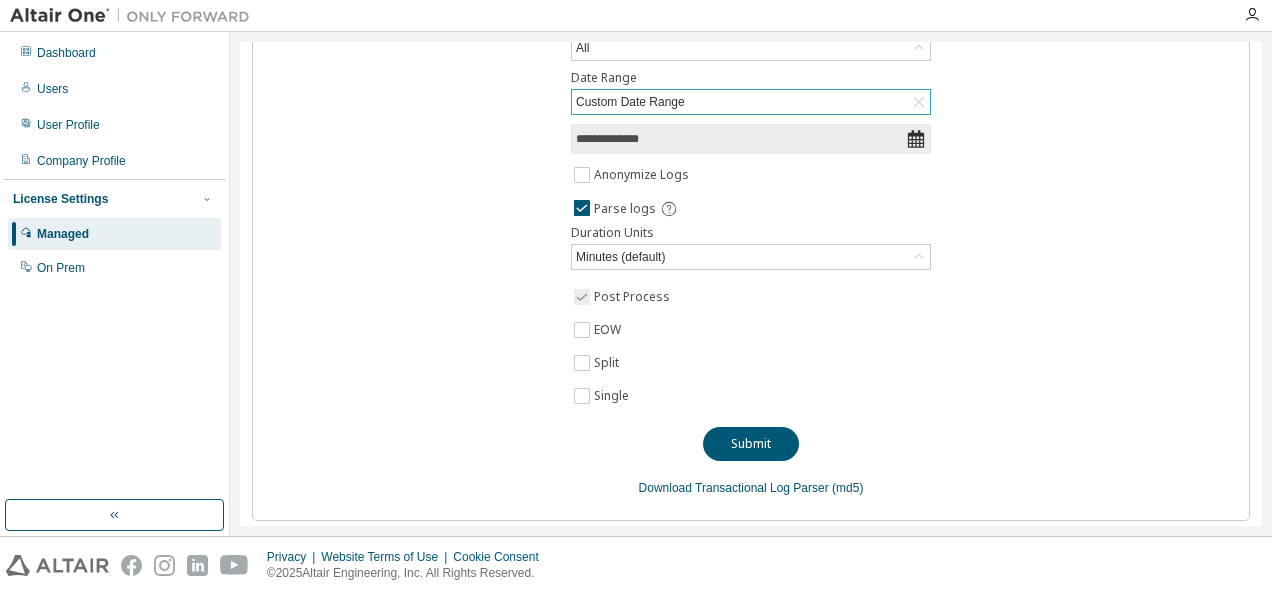 scroll, scrollTop: 138, scrollLeft: 0, axis: vertical 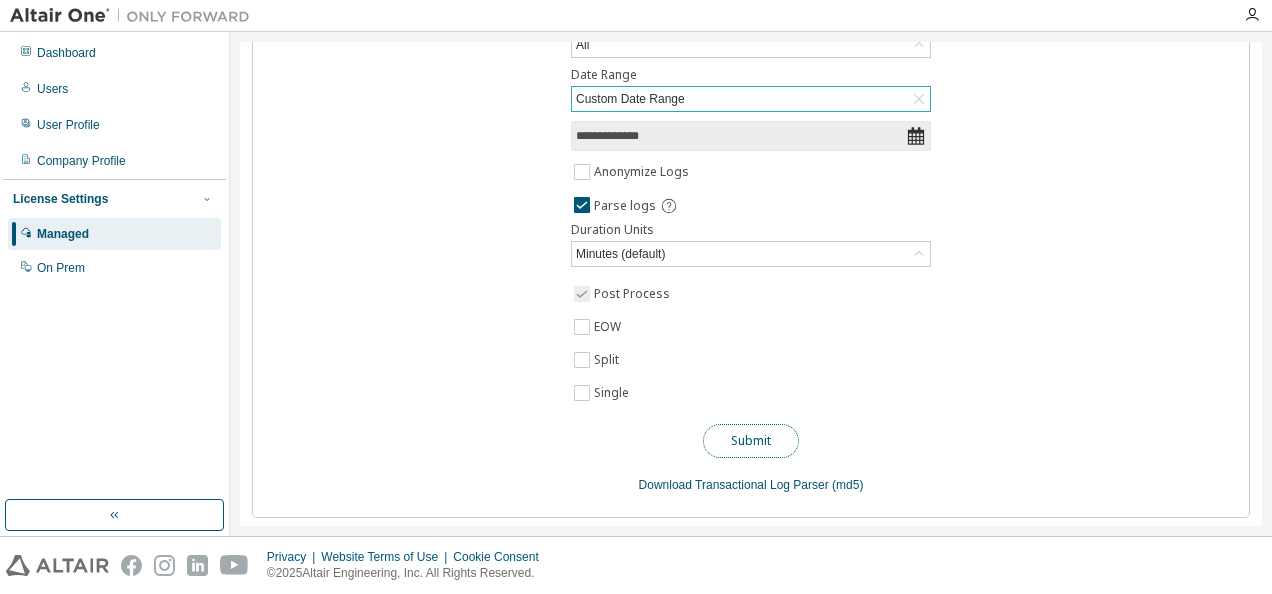 click on "Submit" at bounding box center [751, 441] 